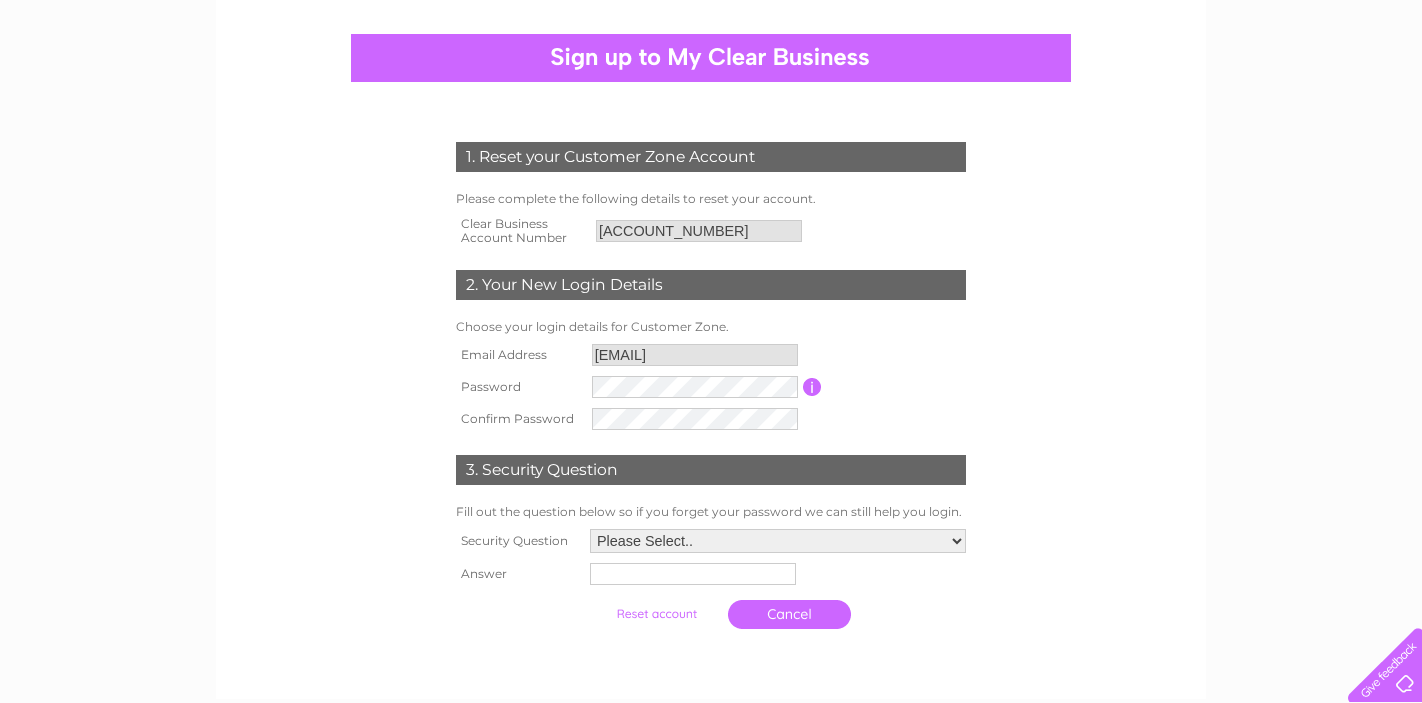 scroll, scrollTop: 172, scrollLeft: 0, axis: vertical 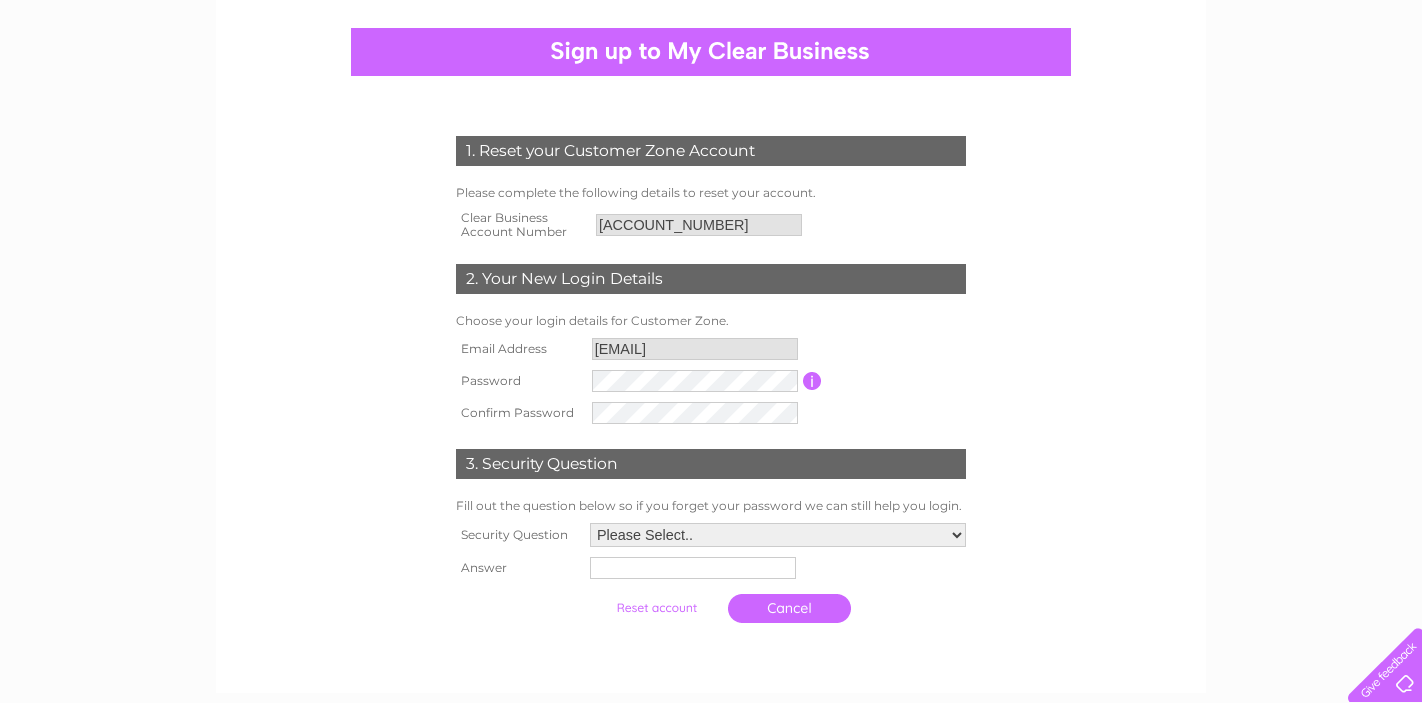 click on "Please Select..
In what town or city was your first job?
In what town or city did you meet your spouse/partner?
In what town or city did your mother and father meet?
What street did you live on as a child?
What was the name of your first pet?
Who was your childhood hero?" at bounding box center [778, 535] 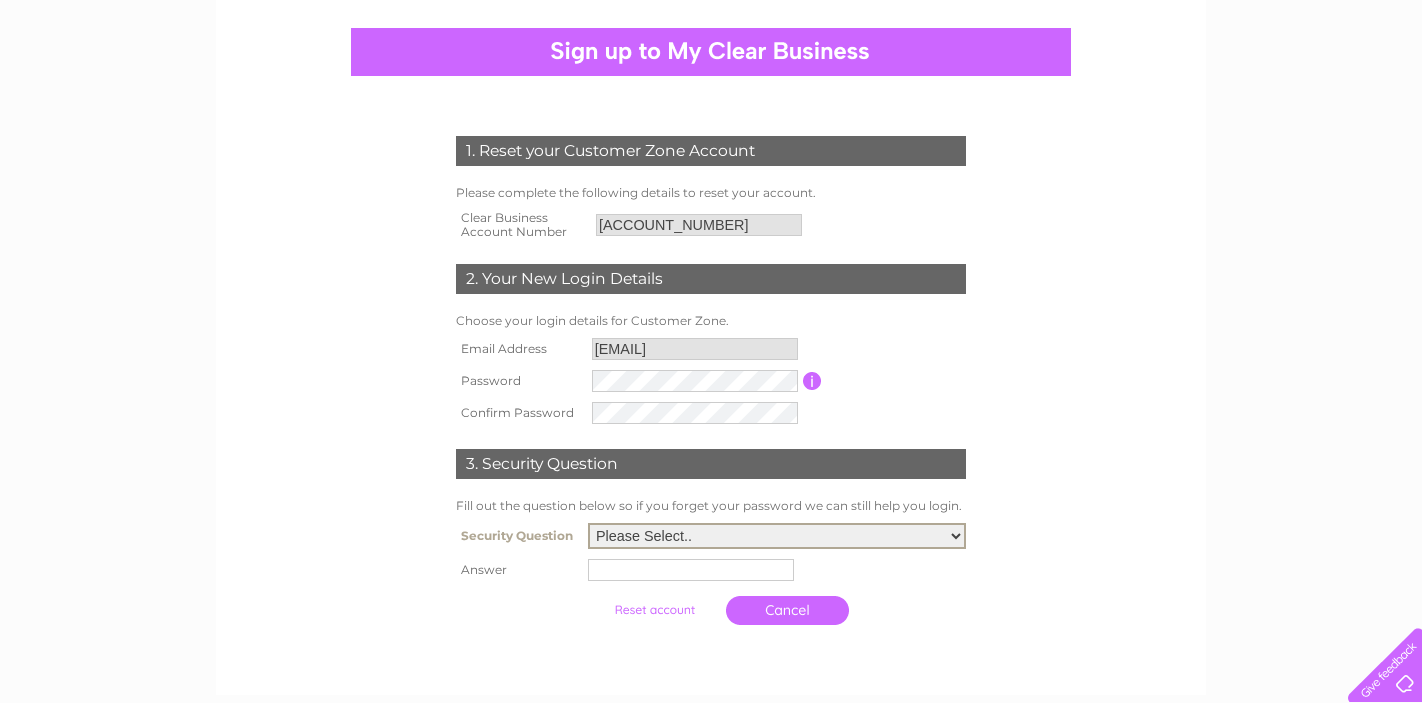 select on "5" 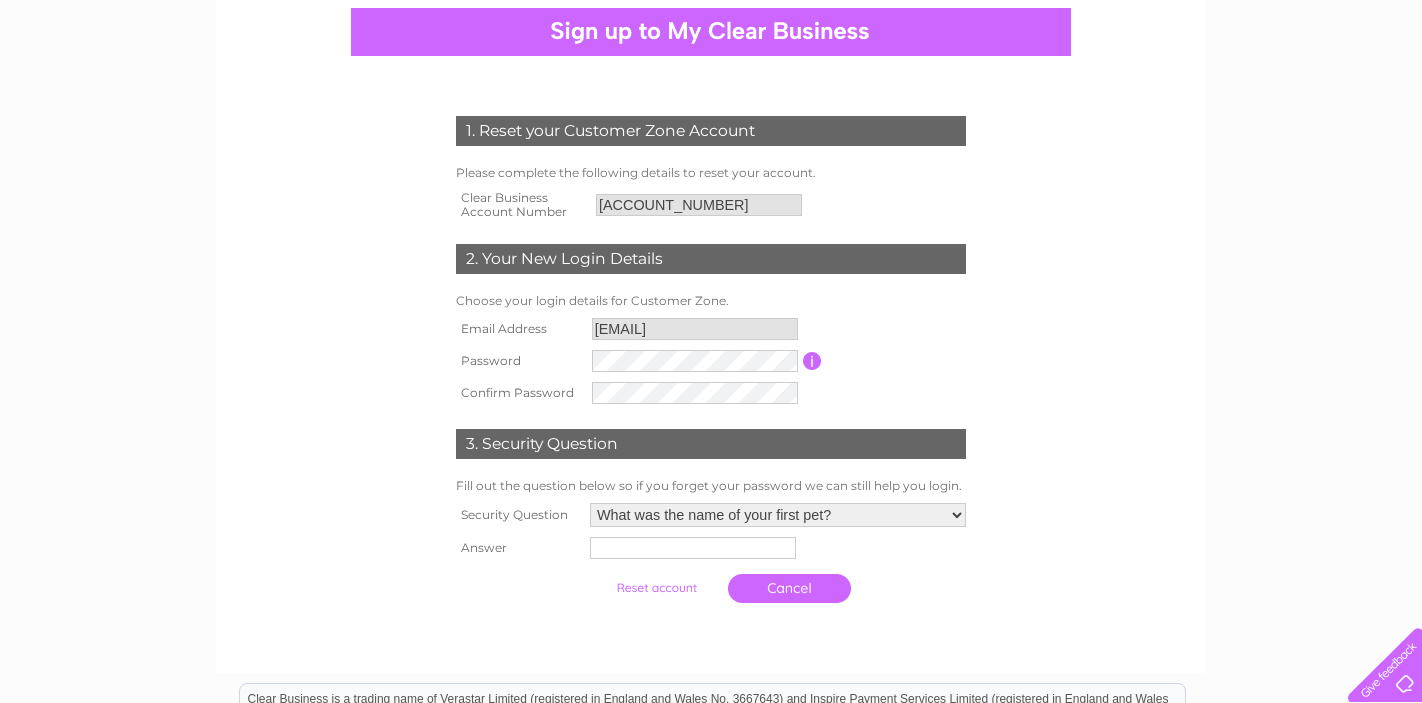 click on "Cancel" at bounding box center (778, 588) 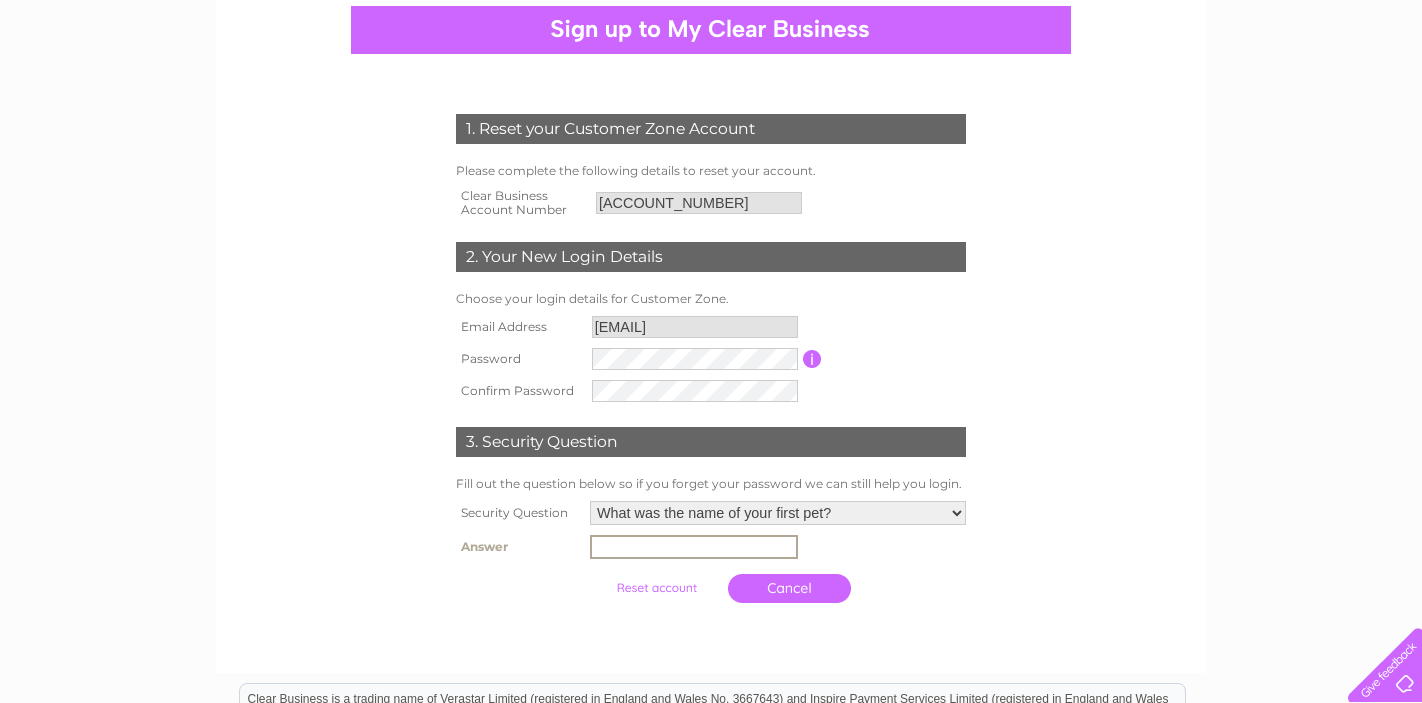 click at bounding box center (694, 547) 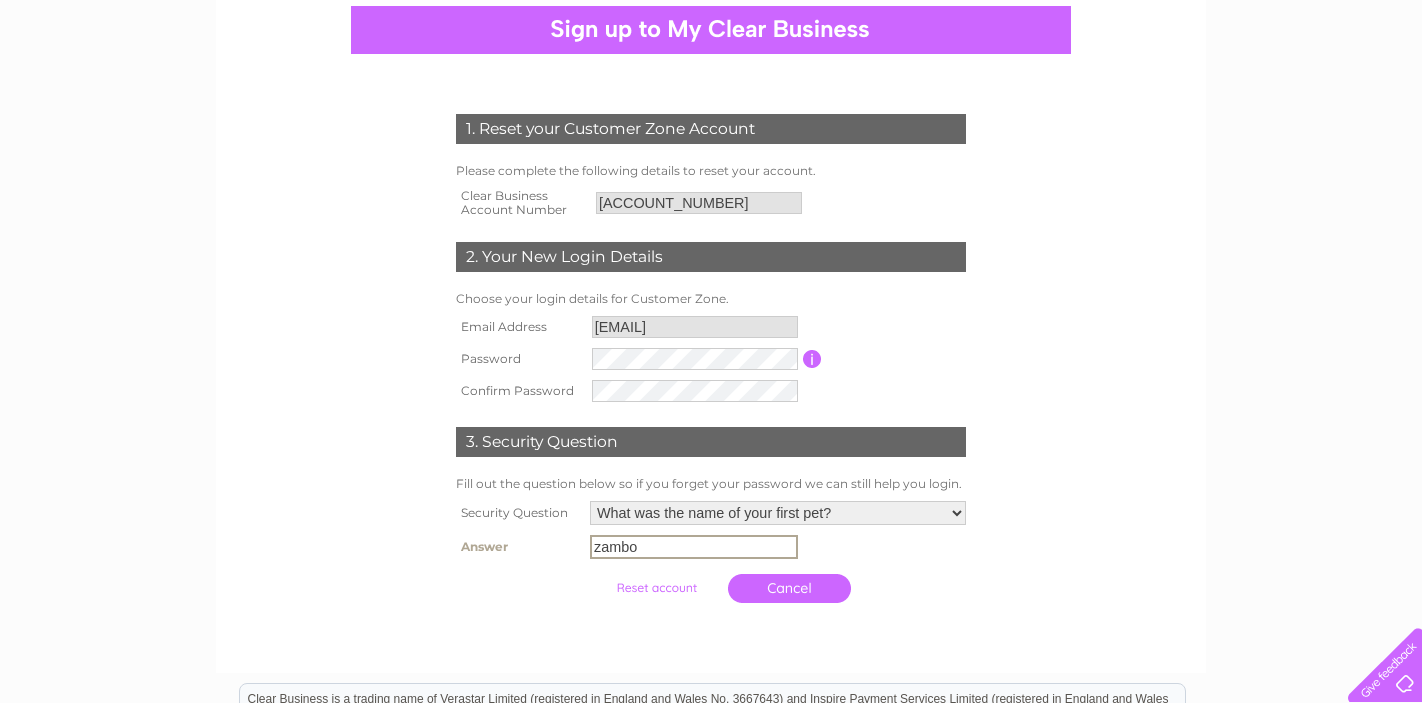 type on "zambo" 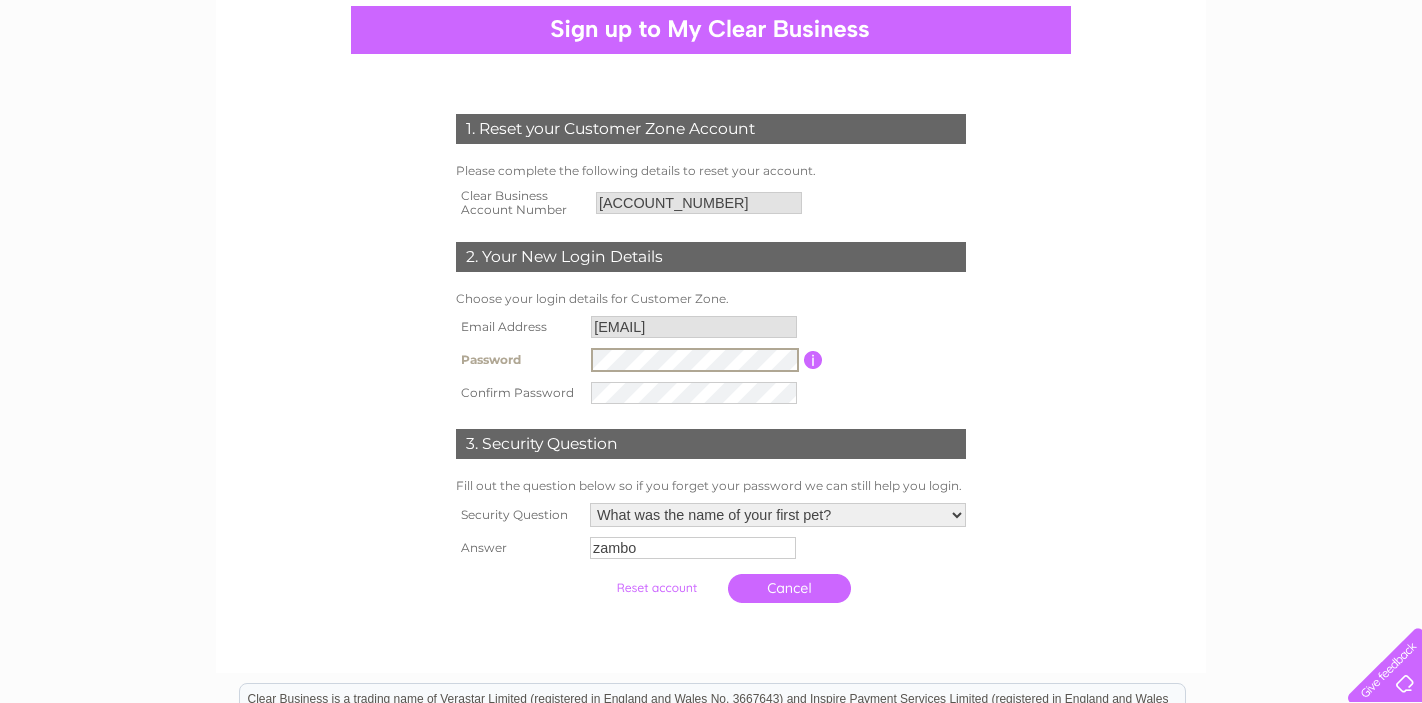 click on "Email Address
ruth@suthbros.co.uk
Password
Password must be at least 6 characters long
Confirm Password" at bounding box center [711, 360] 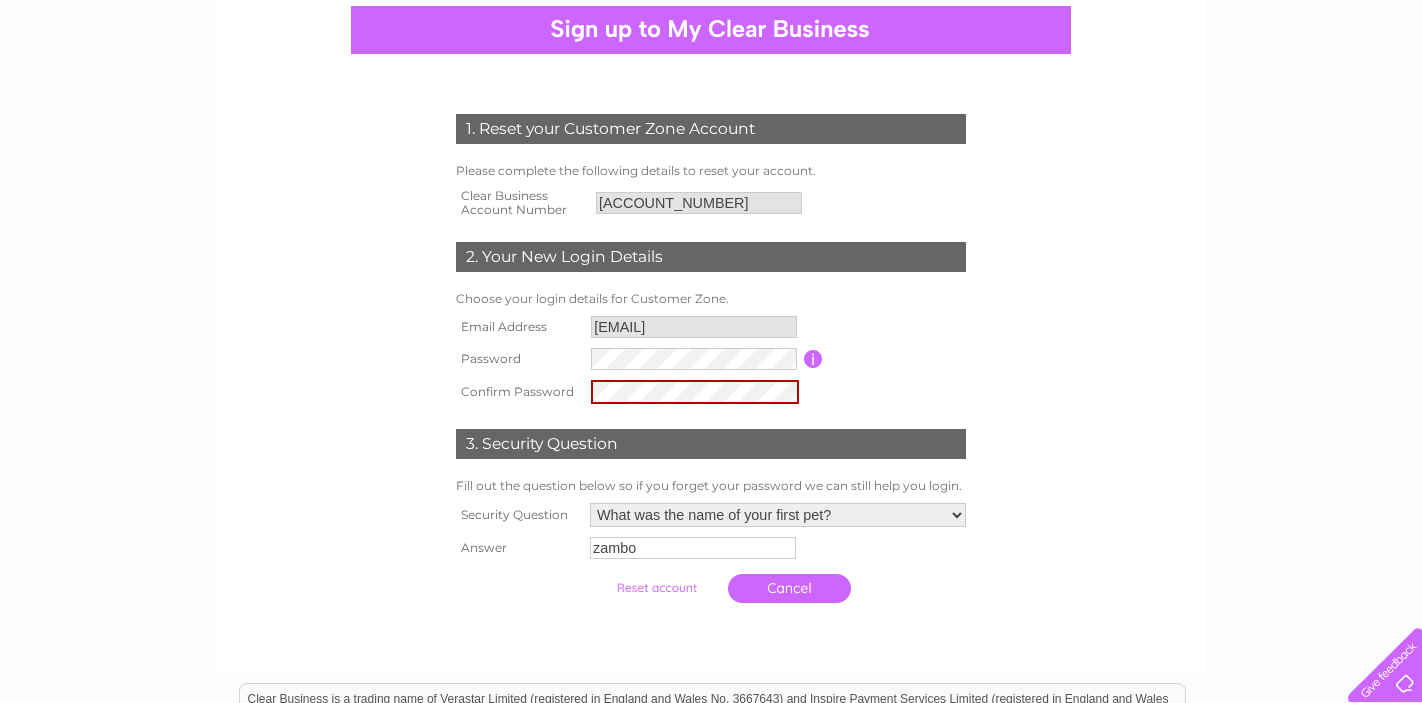 click at bounding box center [695, 392] 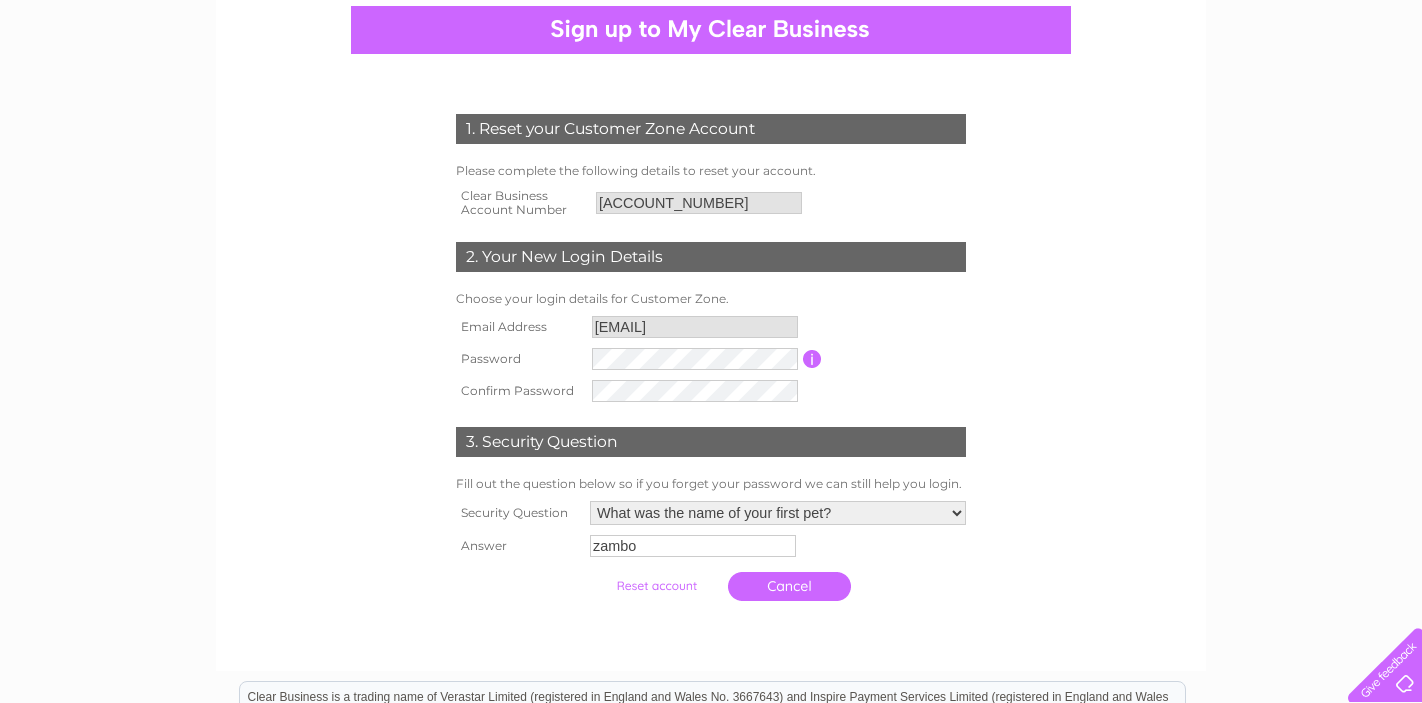 drag, startPoint x: 920, startPoint y: 372, endPoint x: 945, endPoint y: 379, distance: 25.96151 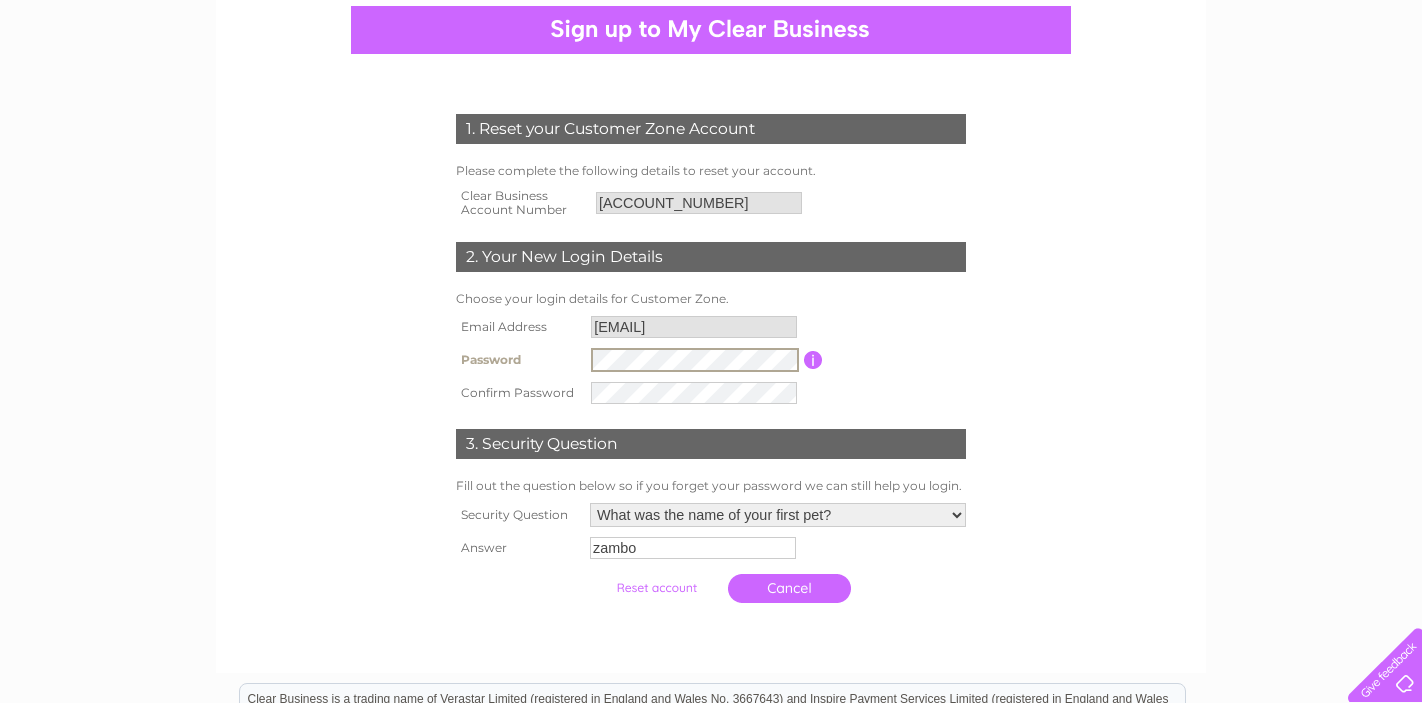 click on "Password
Password must be at least 6 characters long" at bounding box center [711, 360] 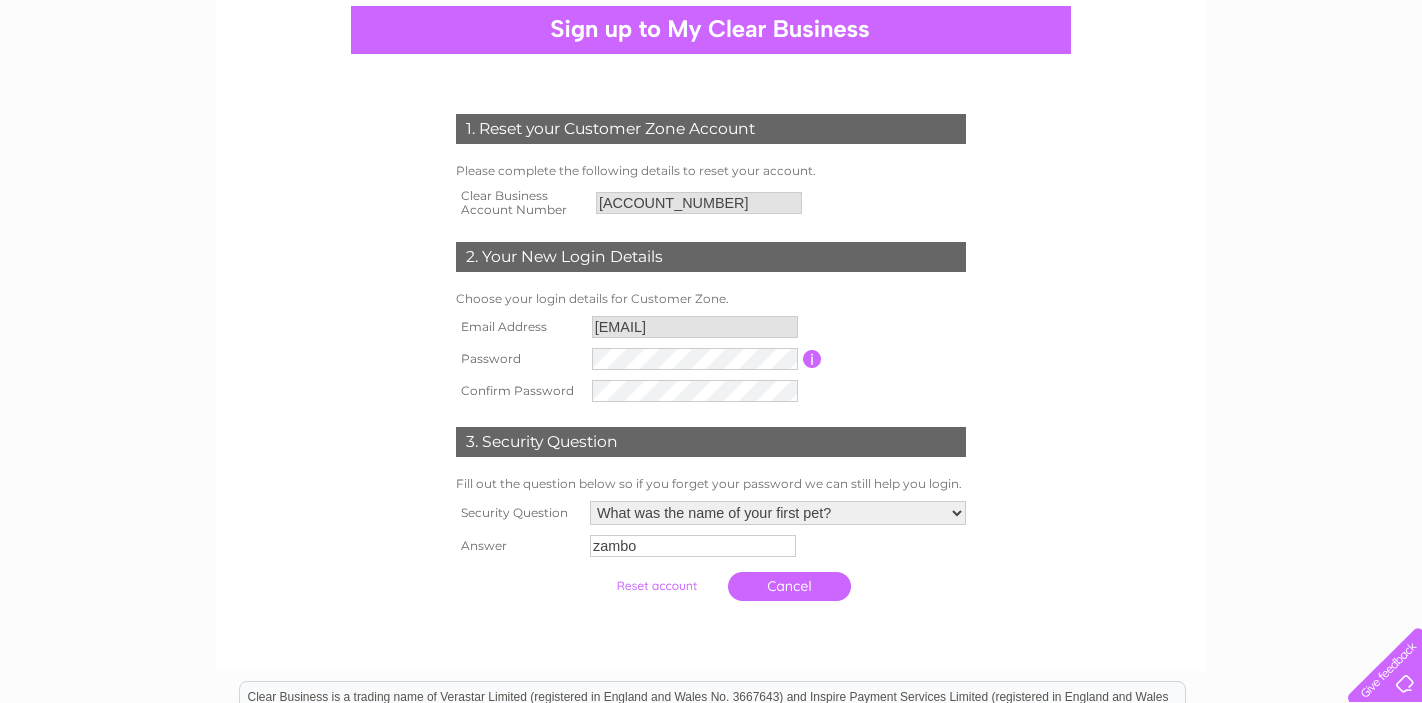 click on "1. Reset your Customer Zone Account
Please complete the following details to reset your account.
Clear Business Account Number
932195
2. Your New Login Details
Choose your login details for Customer Zone." at bounding box center (711, 352) 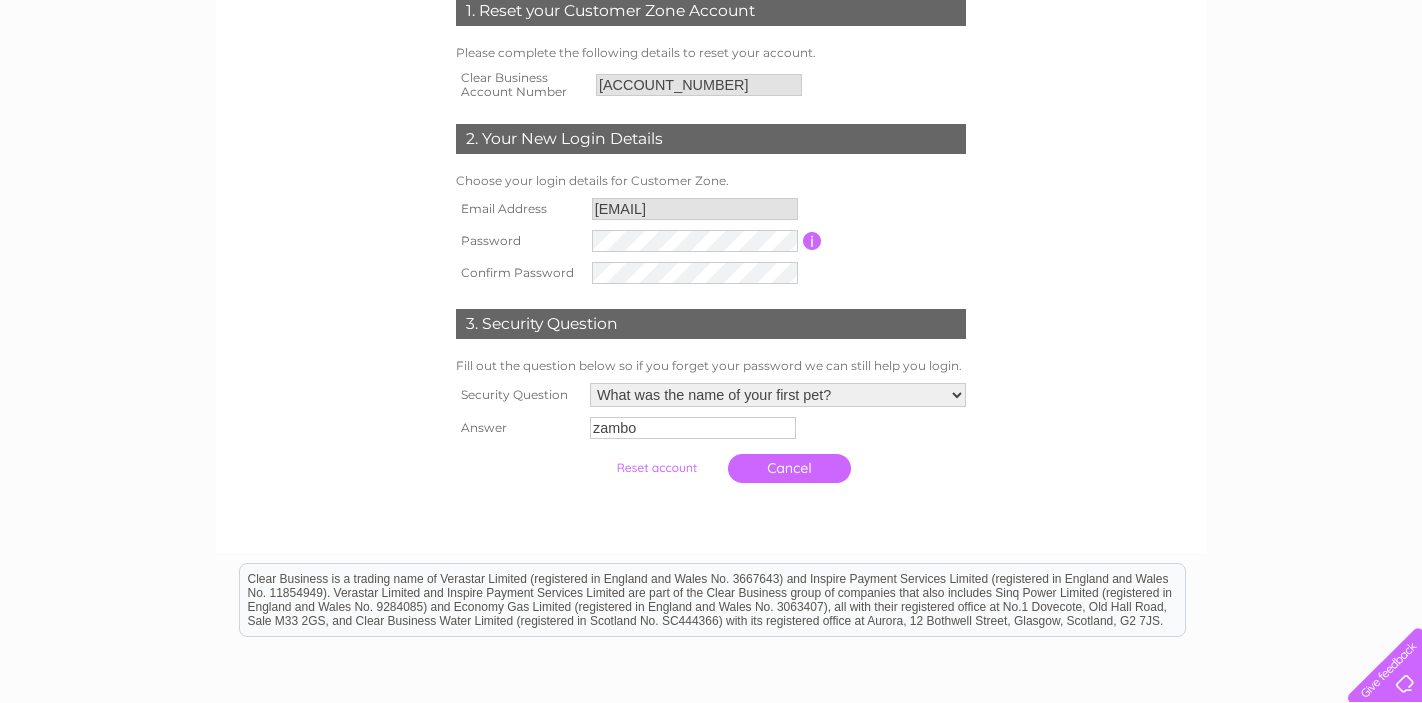 scroll, scrollTop: 314, scrollLeft: 0, axis: vertical 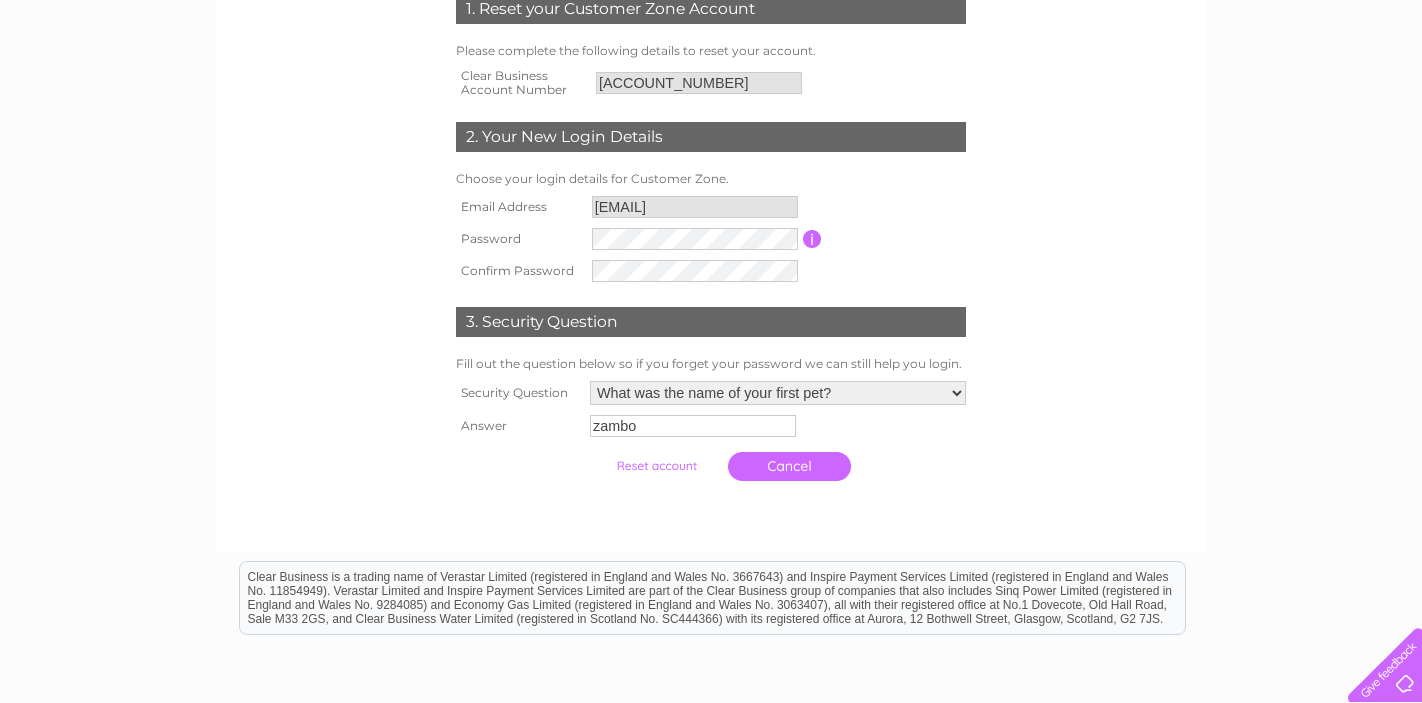 click at bounding box center [711, 511] 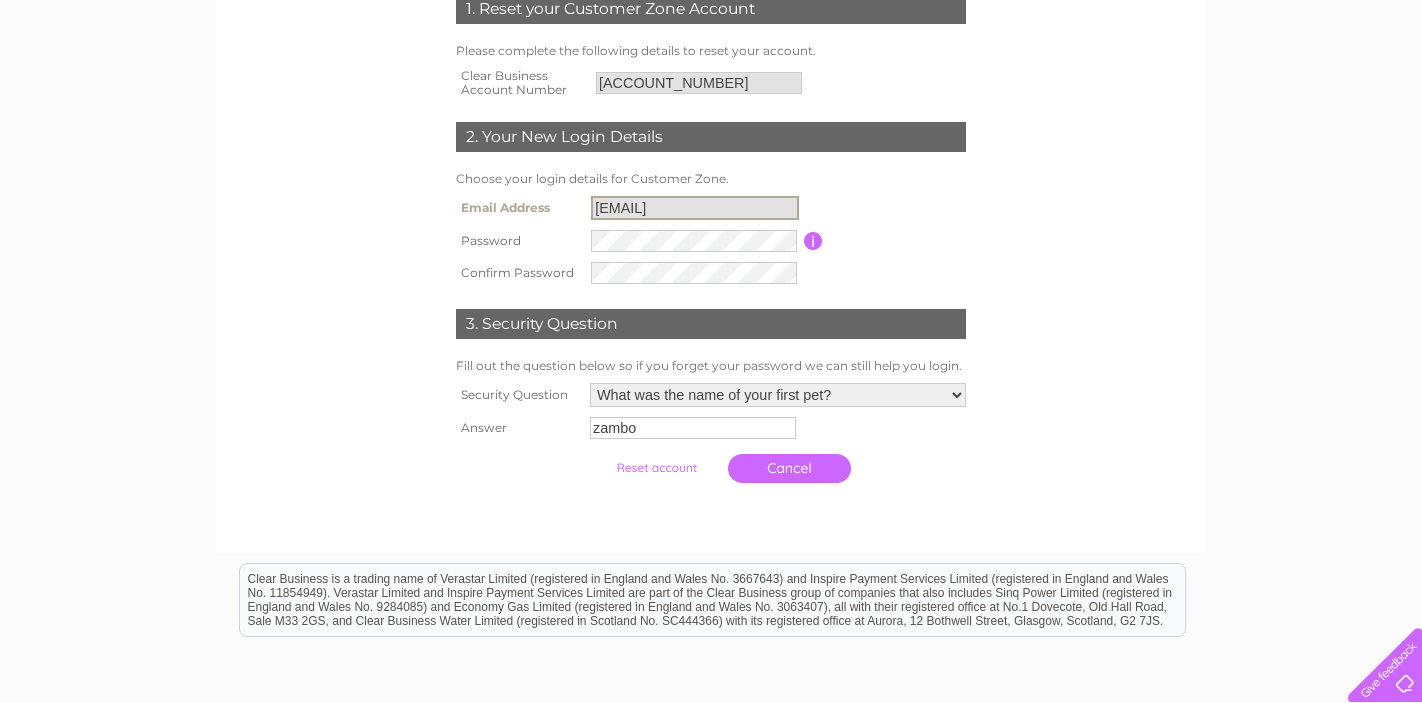 drag, startPoint x: 726, startPoint y: 209, endPoint x: 781, endPoint y: 214, distance: 55.226807 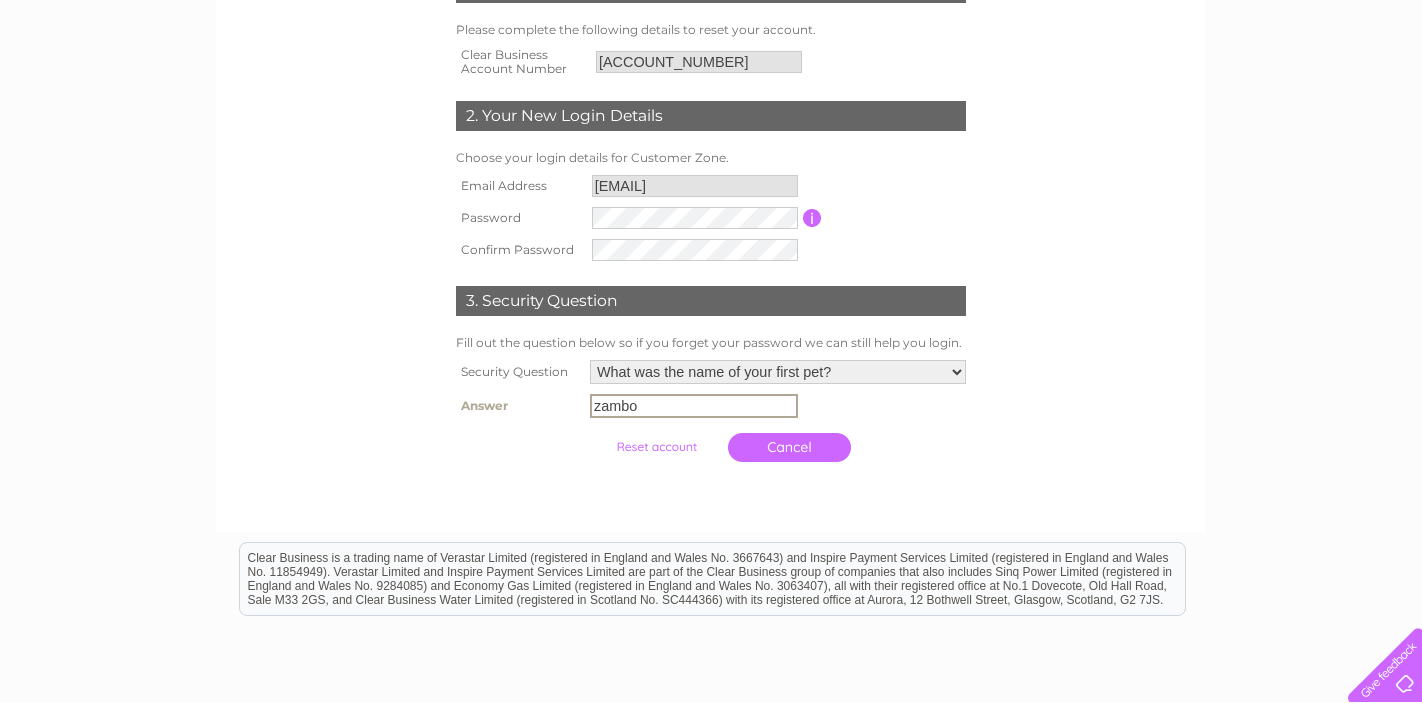 scroll, scrollTop: 407, scrollLeft: 0, axis: vertical 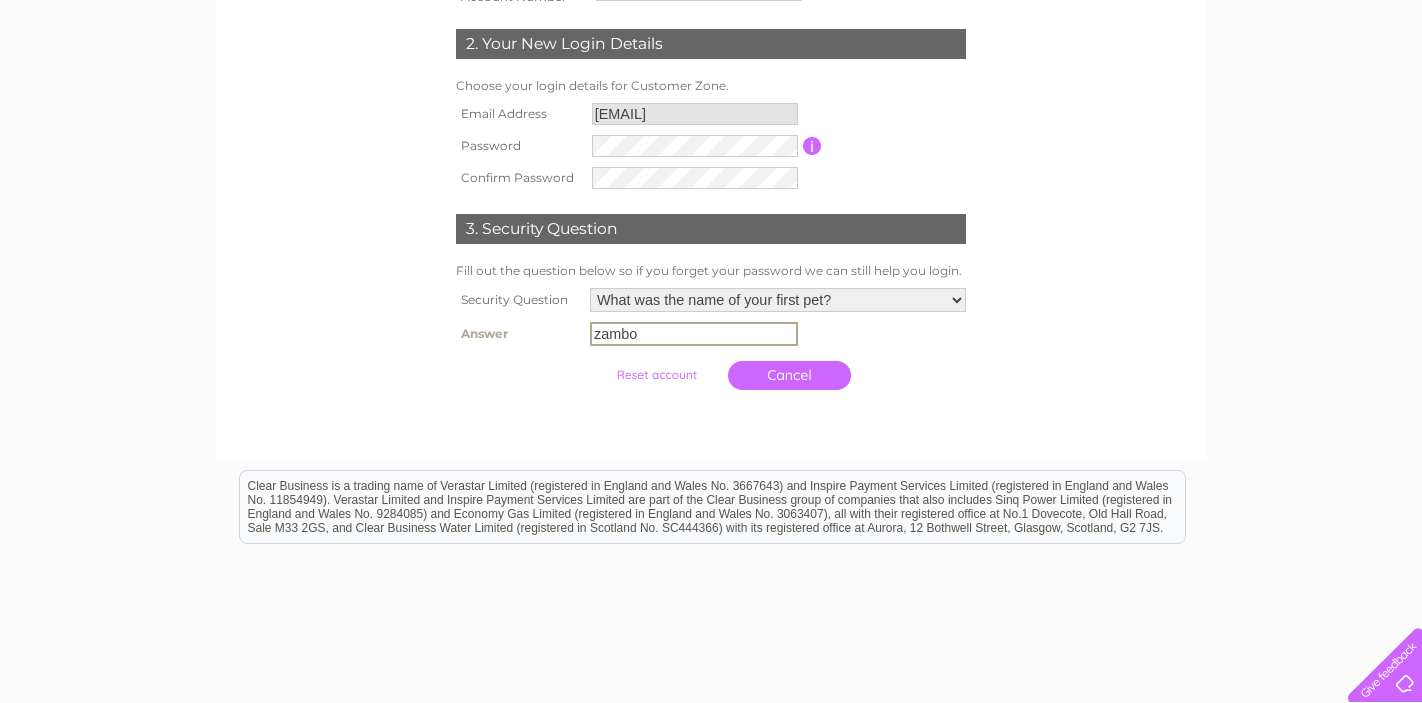 click at bounding box center [656, 375] 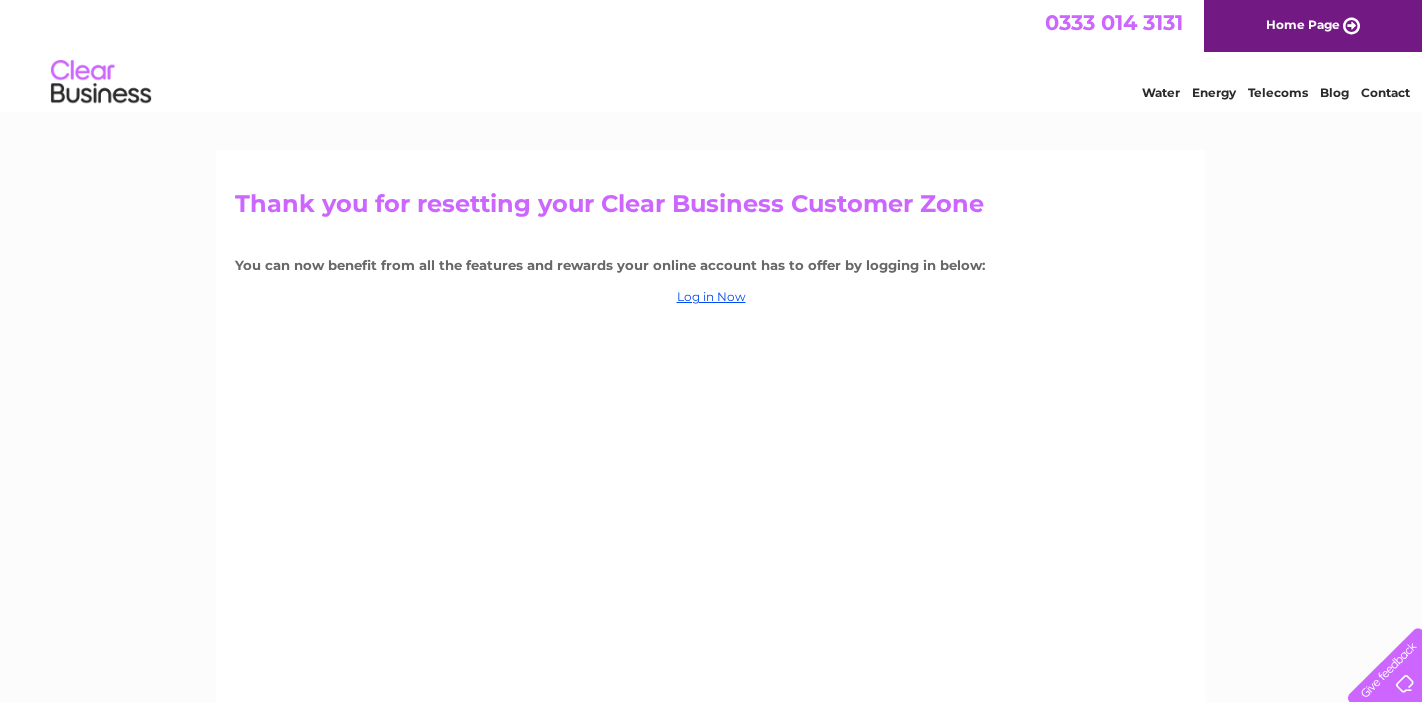scroll, scrollTop: 0, scrollLeft: 0, axis: both 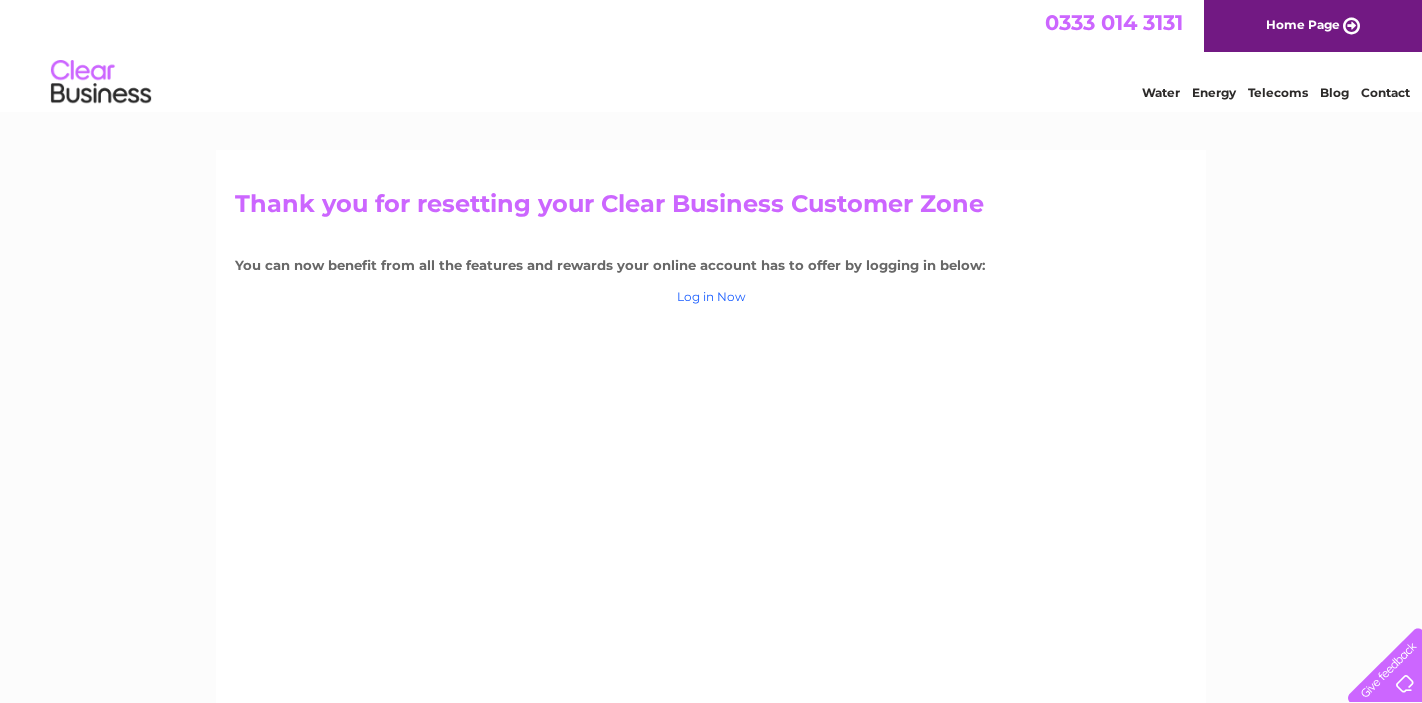 click on "Log in Now" at bounding box center [711, 296] 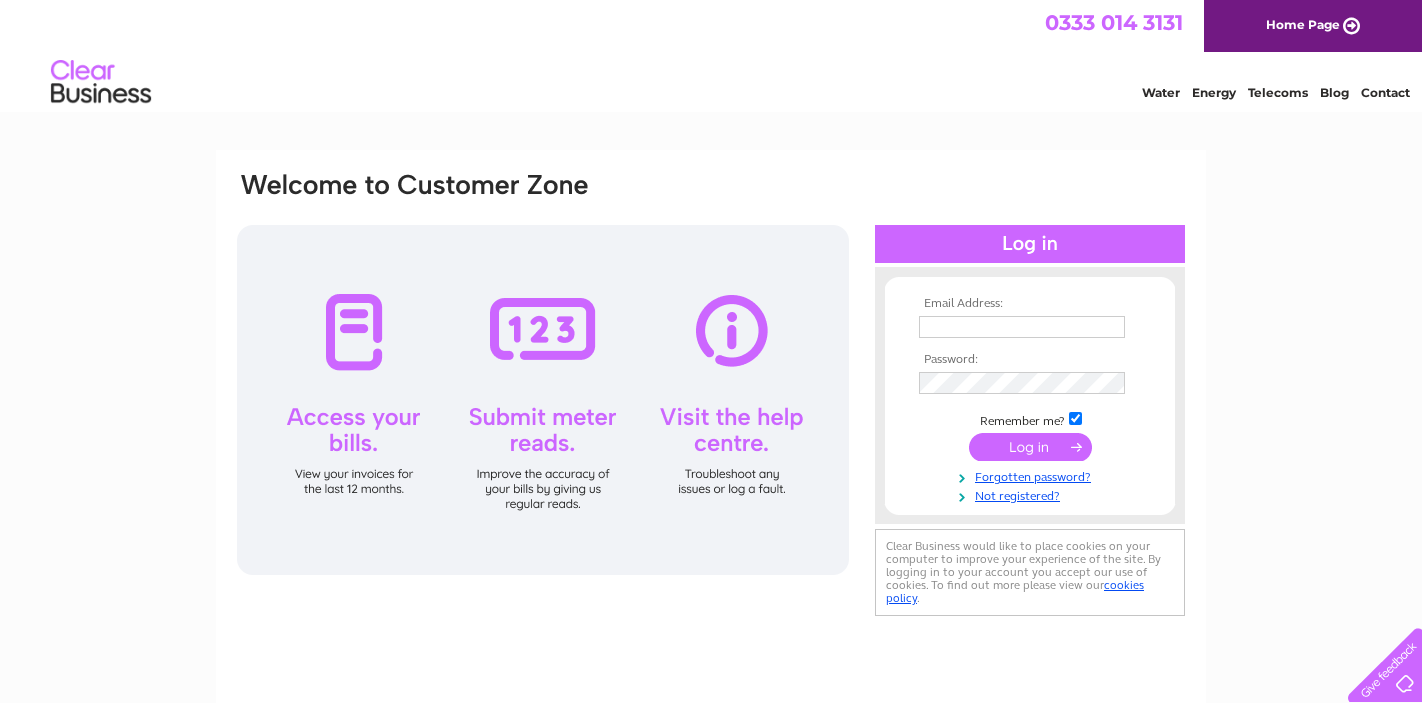 scroll, scrollTop: 0, scrollLeft: 0, axis: both 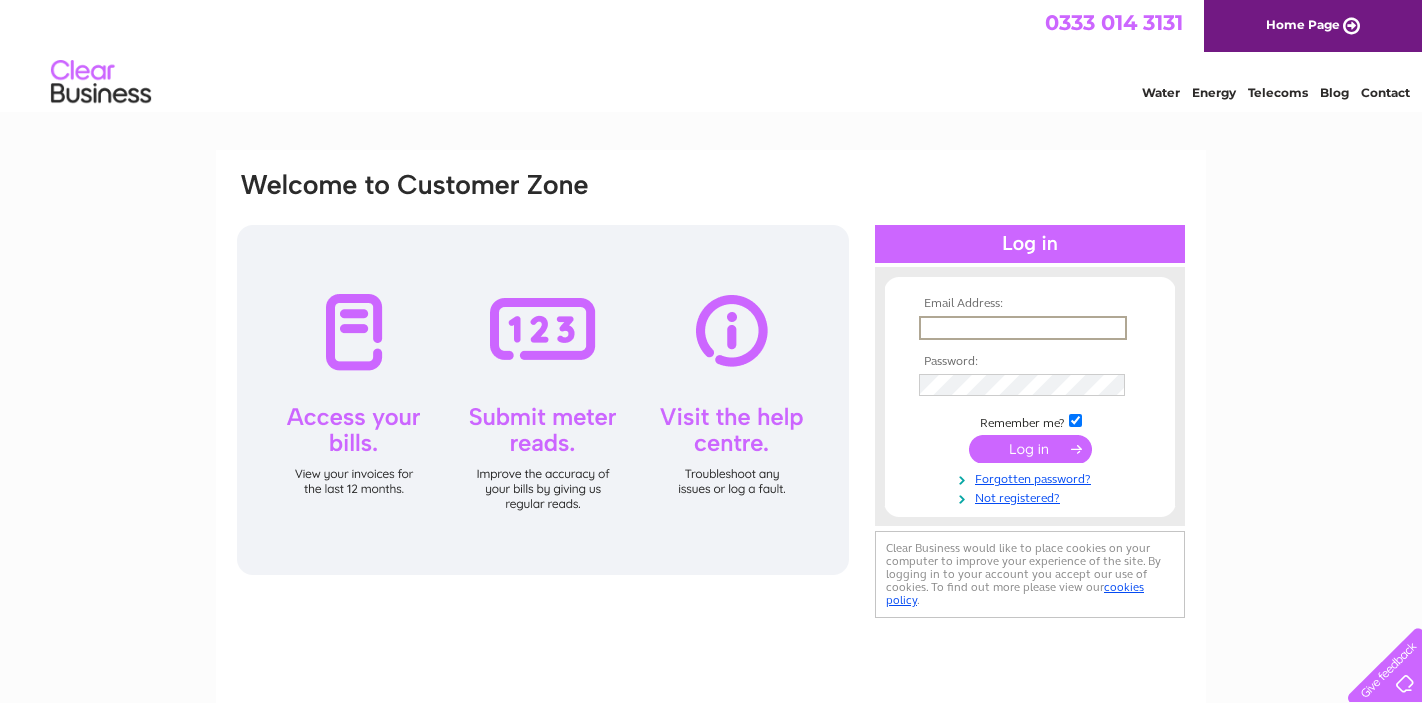 type on "[EMAIL]" 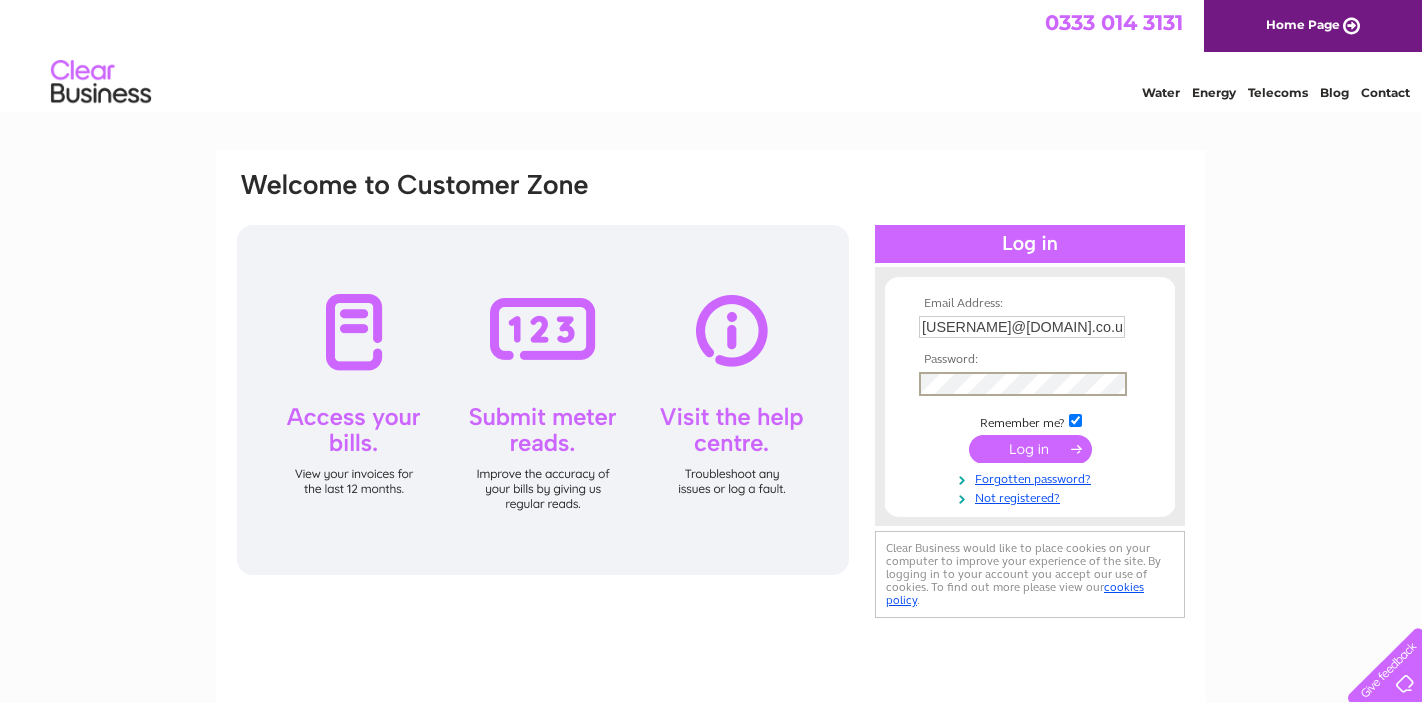 click at bounding box center [1030, 449] 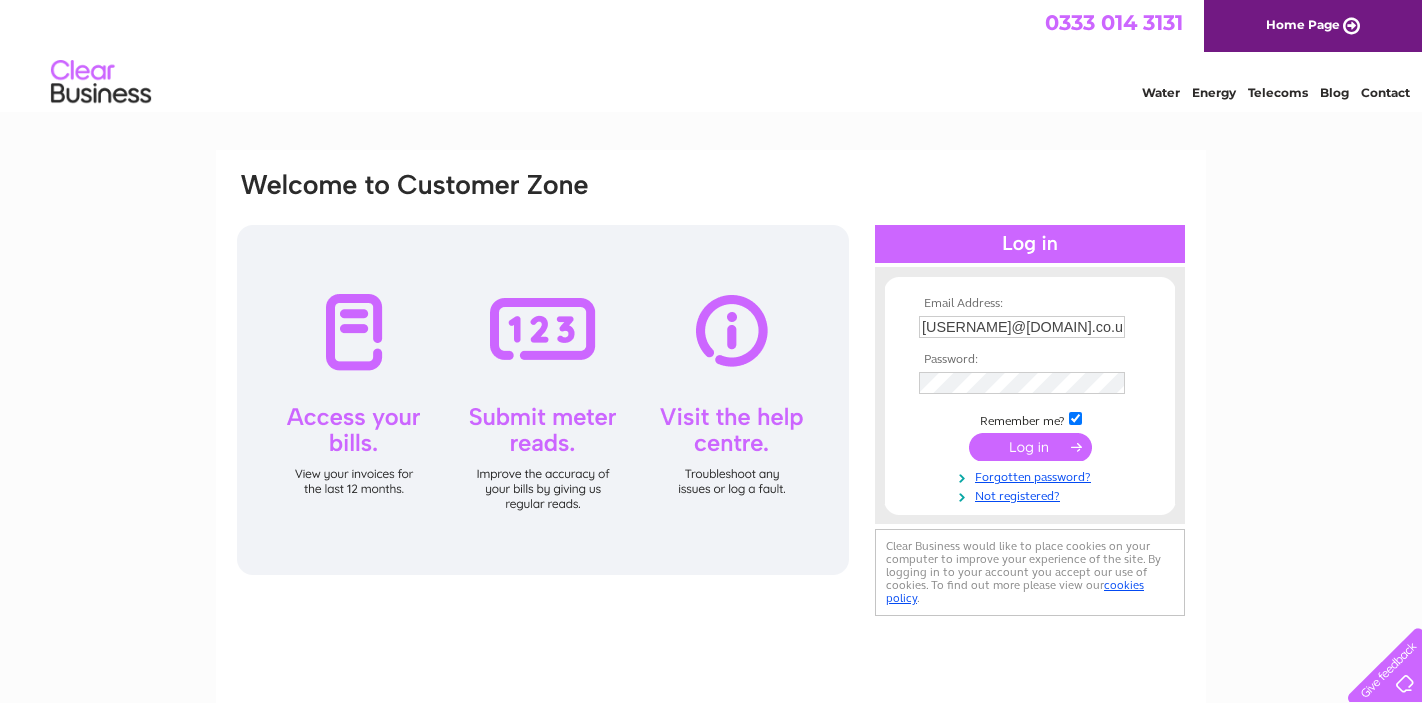 click at bounding box center [1030, 447] 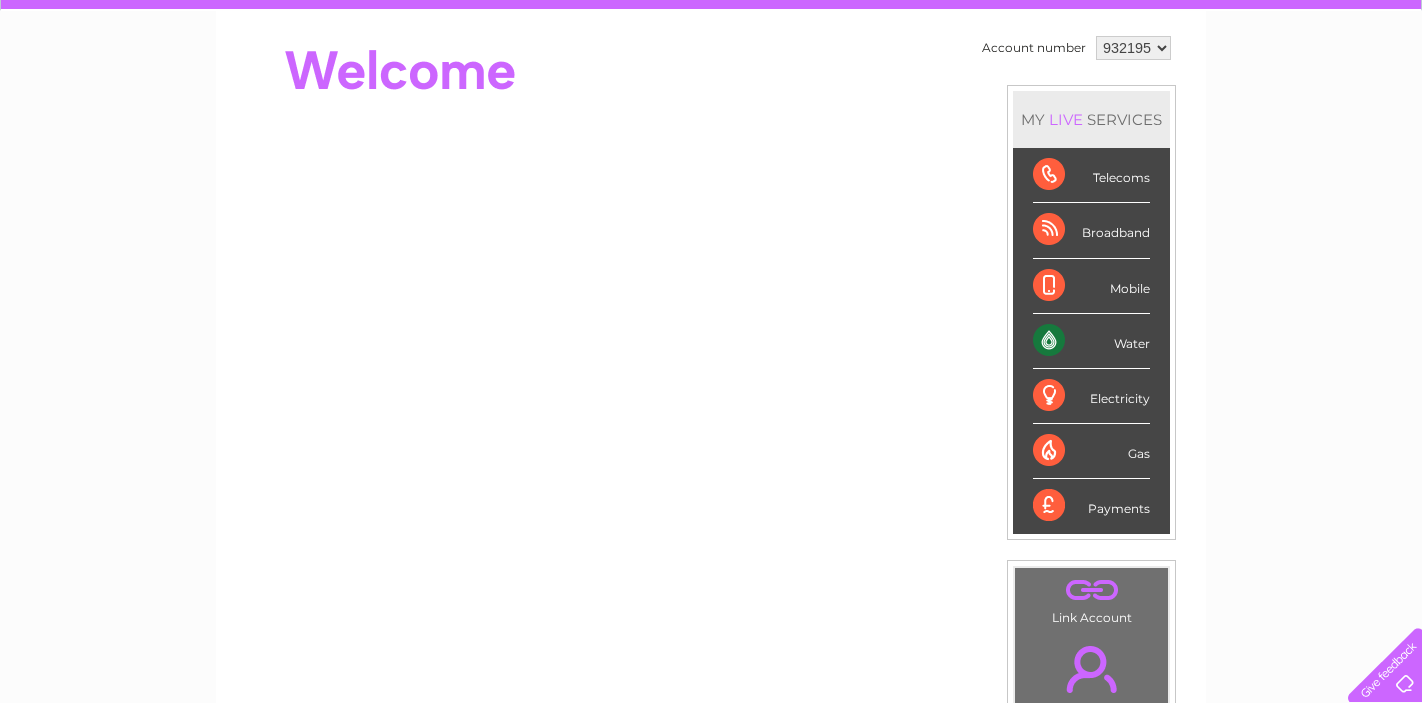 scroll, scrollTop: 185, scrollLeft: 0, axis: vertical 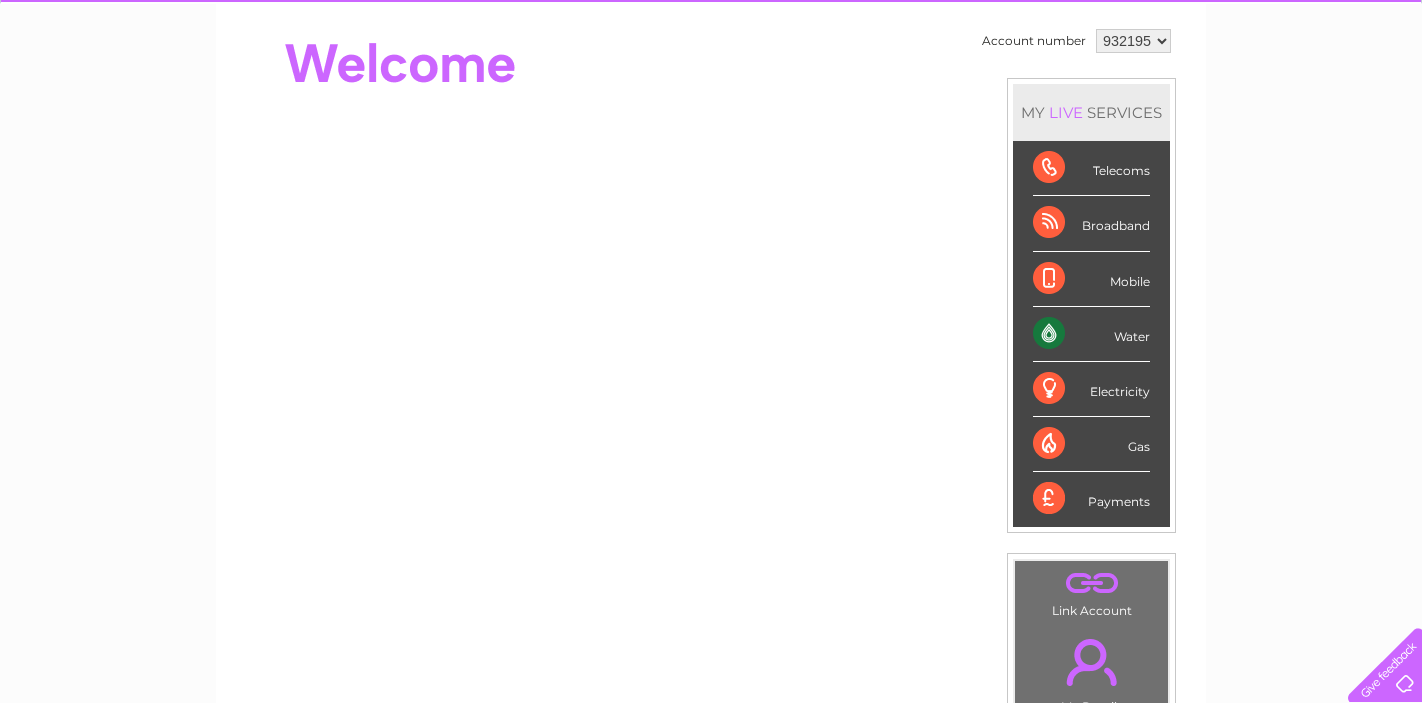 click on "Water" at bounding box center [1091, 334] 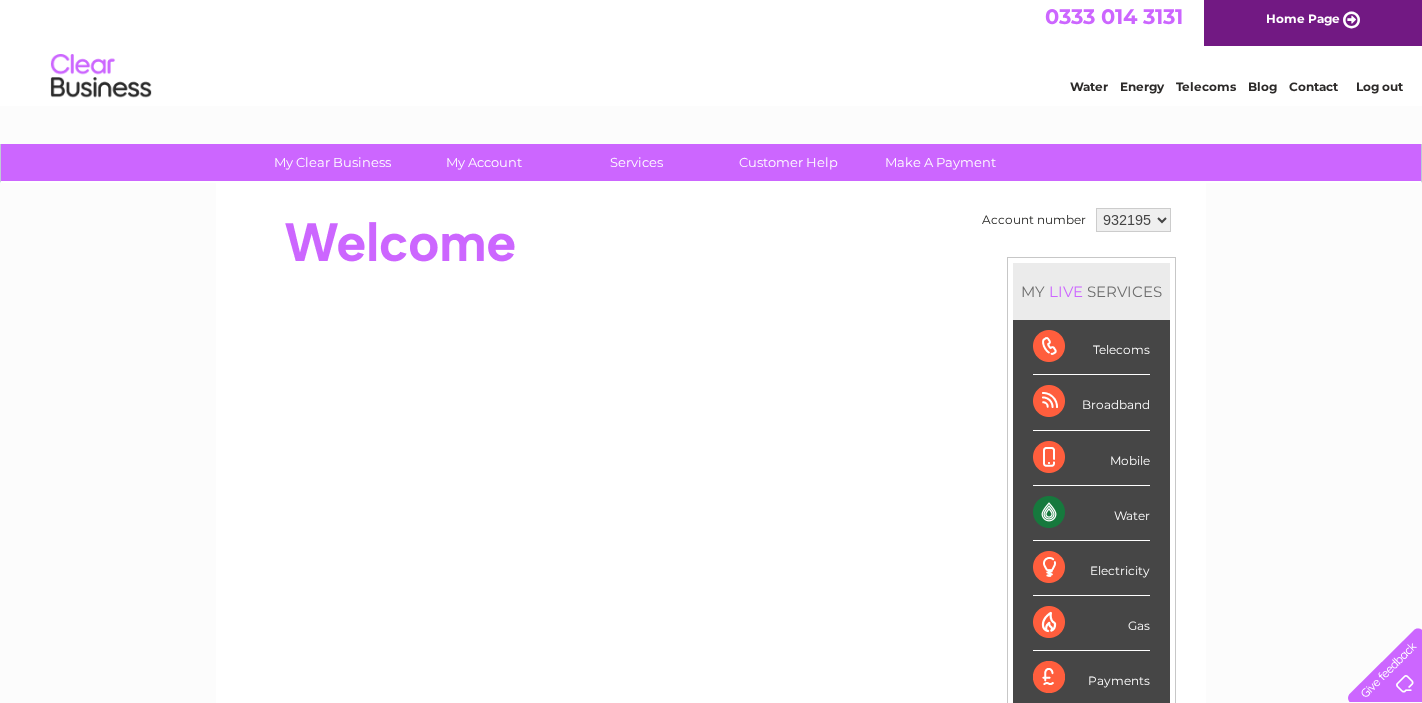 scroll, scrollTop: 0, scrollLeft: 0, axis: both 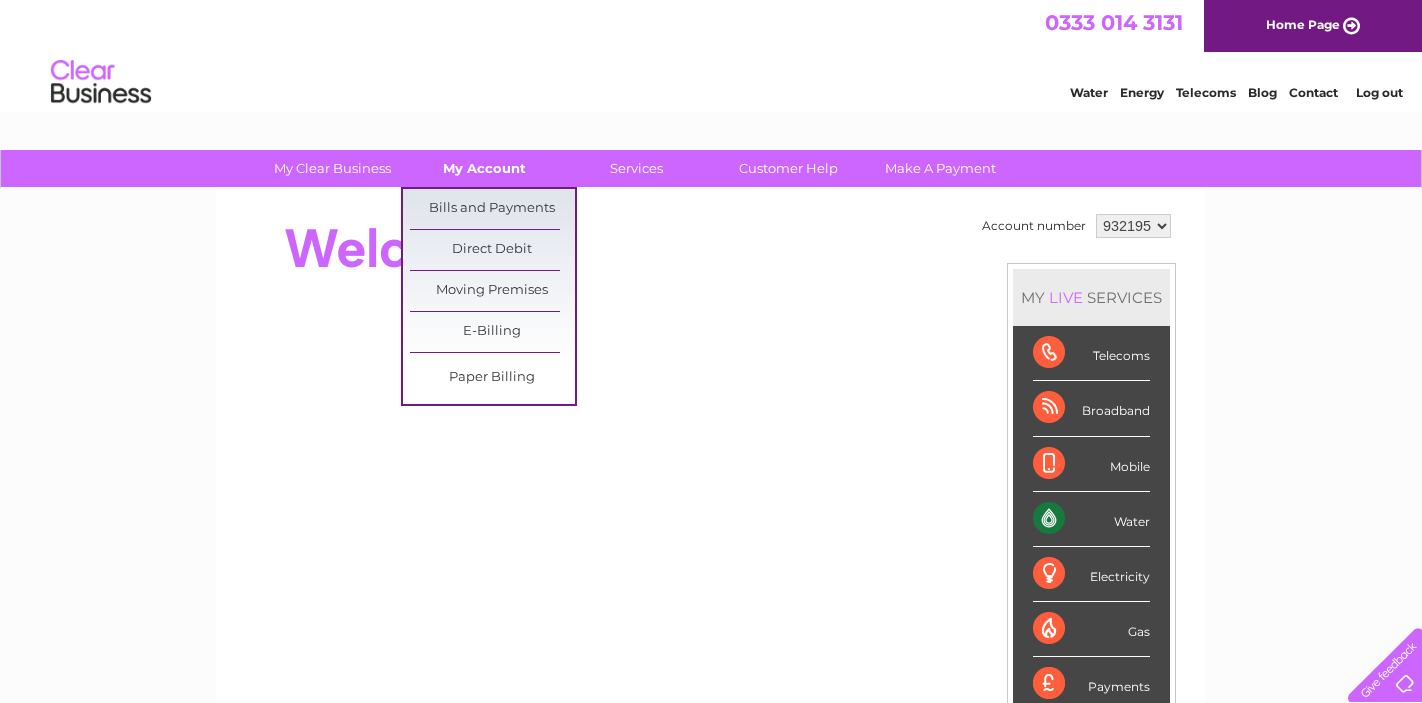 drag, startPoint x: 478, startPoint y: 169, endPoint x: 513, endPoint y: 173, distance: 35.22783 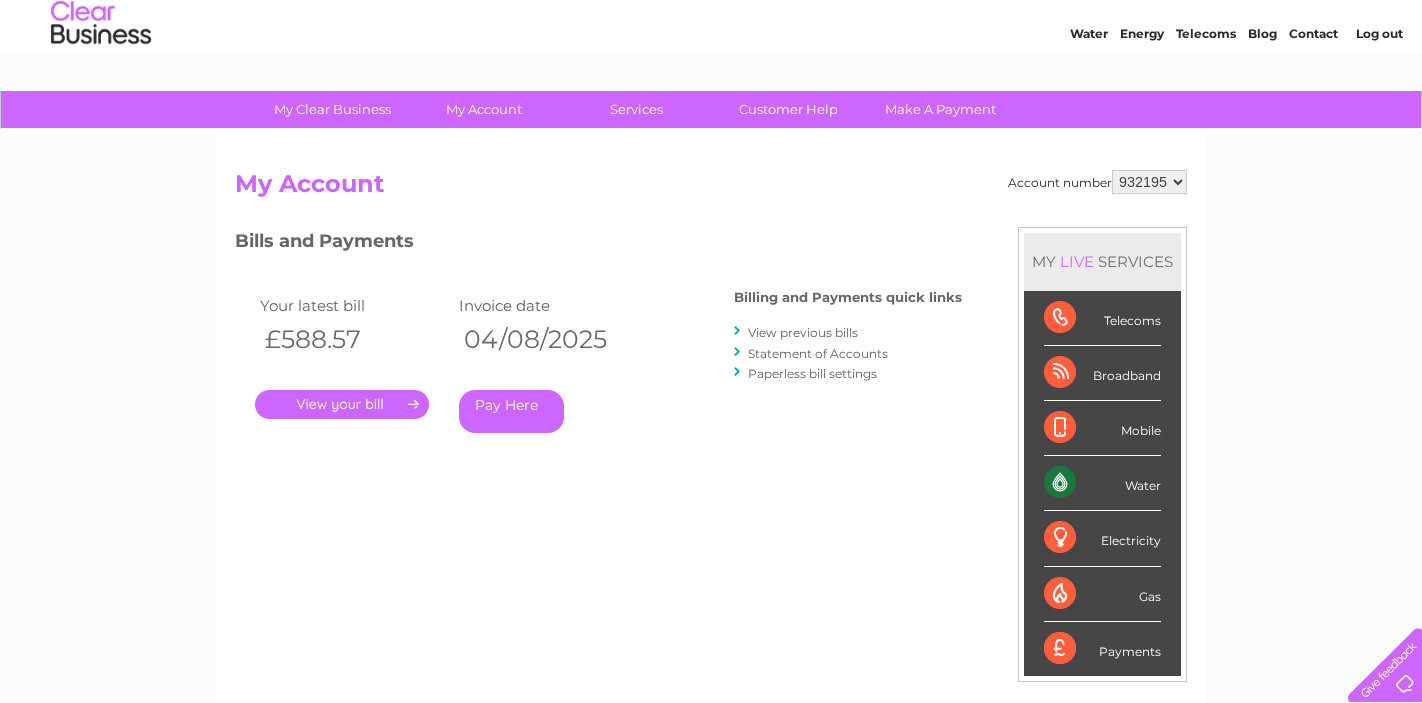 scroll, scrollTop: 57, scrollLeft: 0, axis: vertical 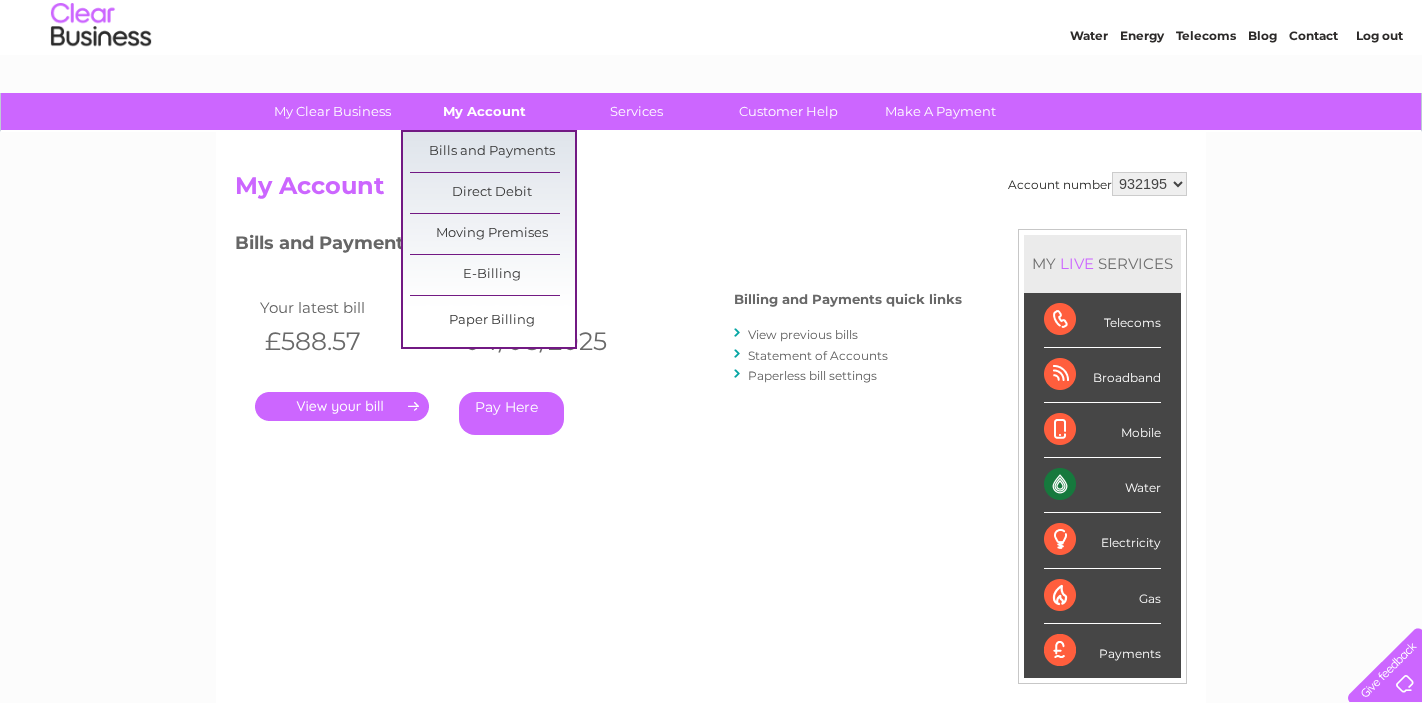 click on "My Account" at bounding box center [484, 111] 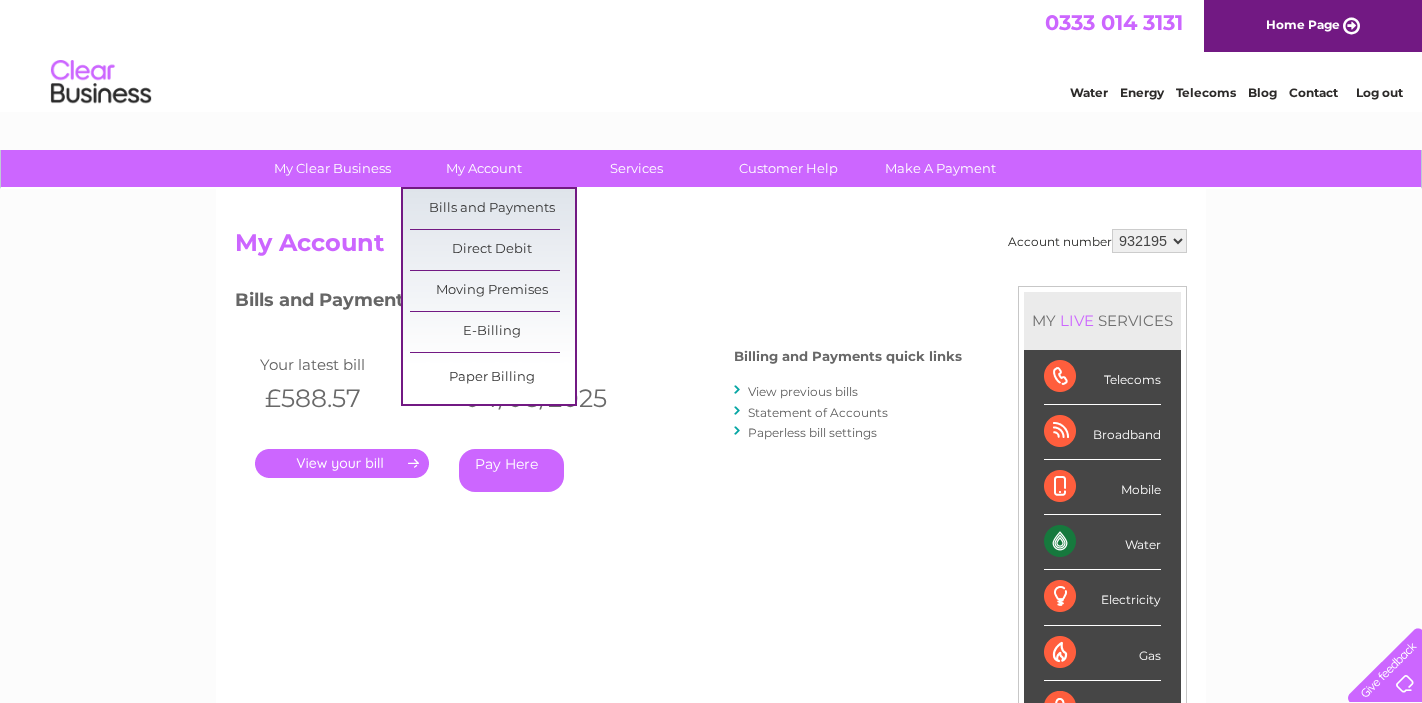 scroll, scrollTop: 0, scrollLeft: 0, axis: both 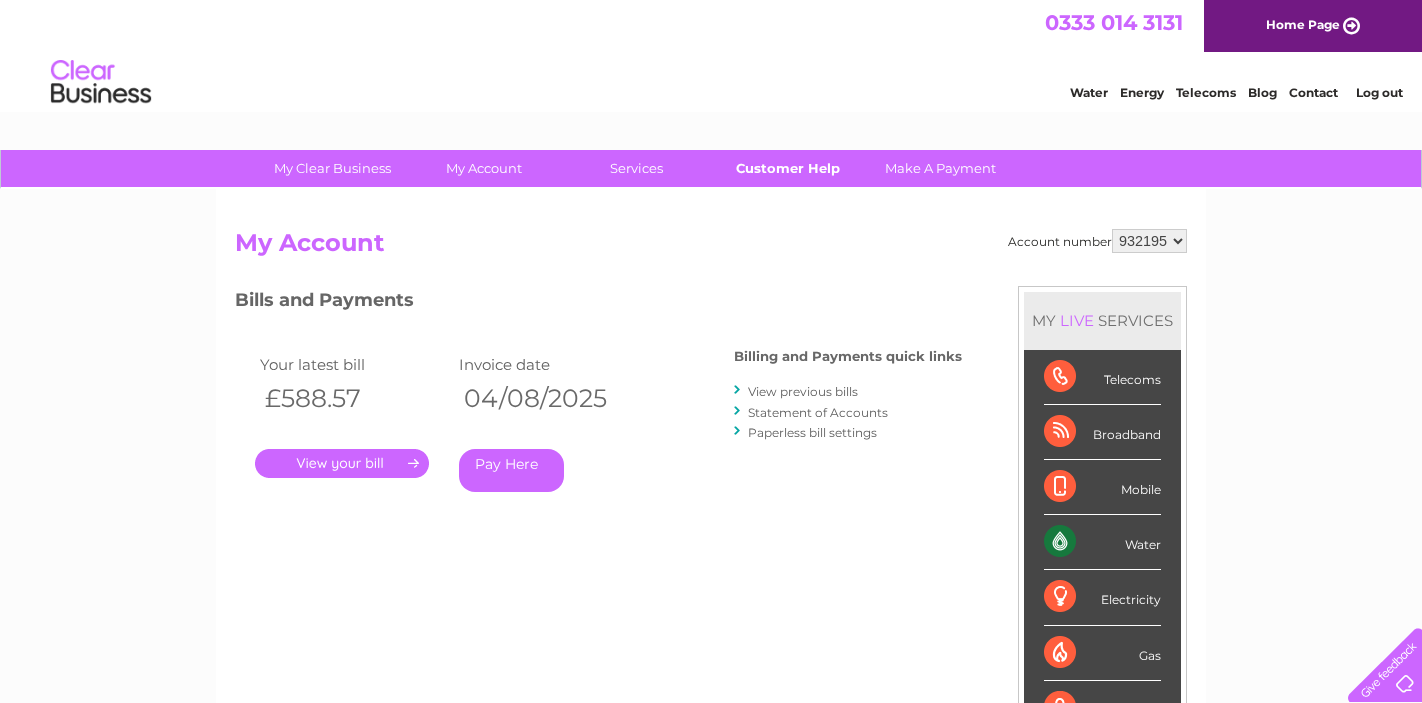 click on "Customer Help" at bounding box center (788, 168) 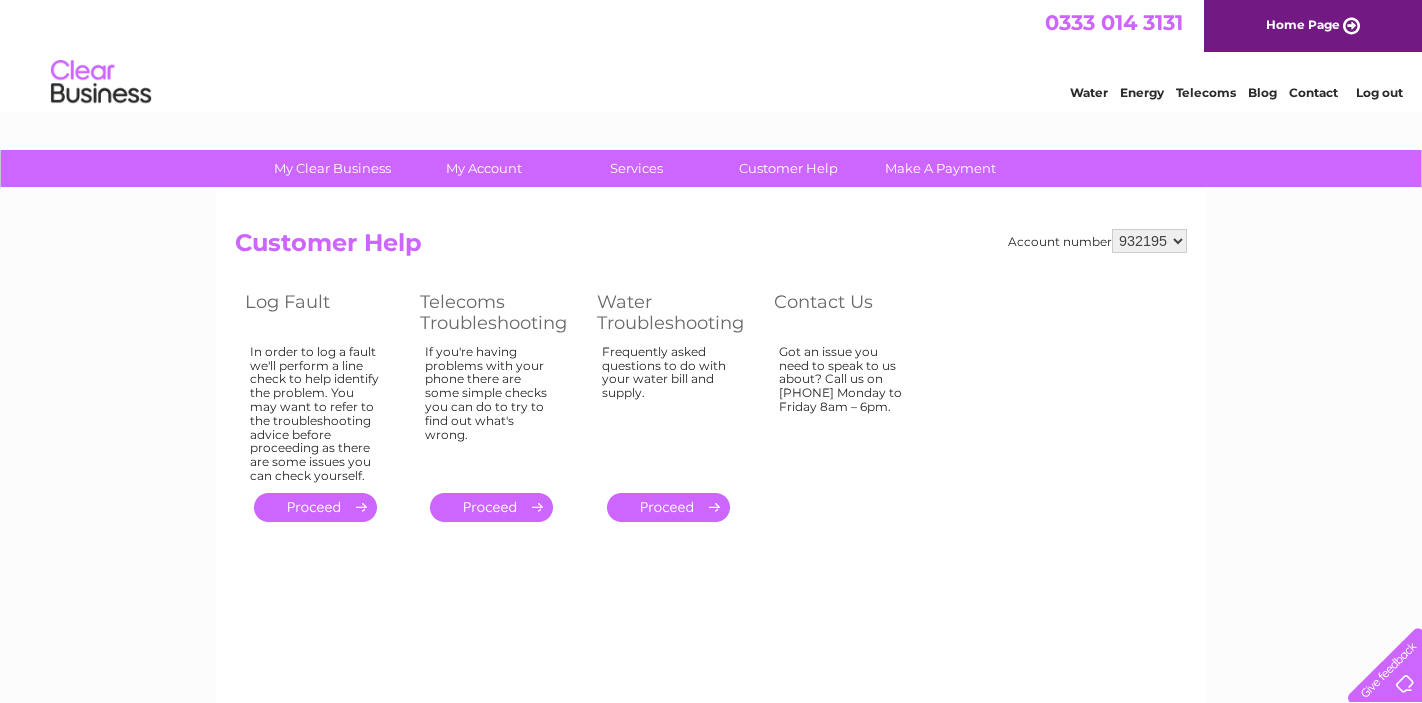 scroll, scrollTop: 0, scrollLeft: 0, axis: both 